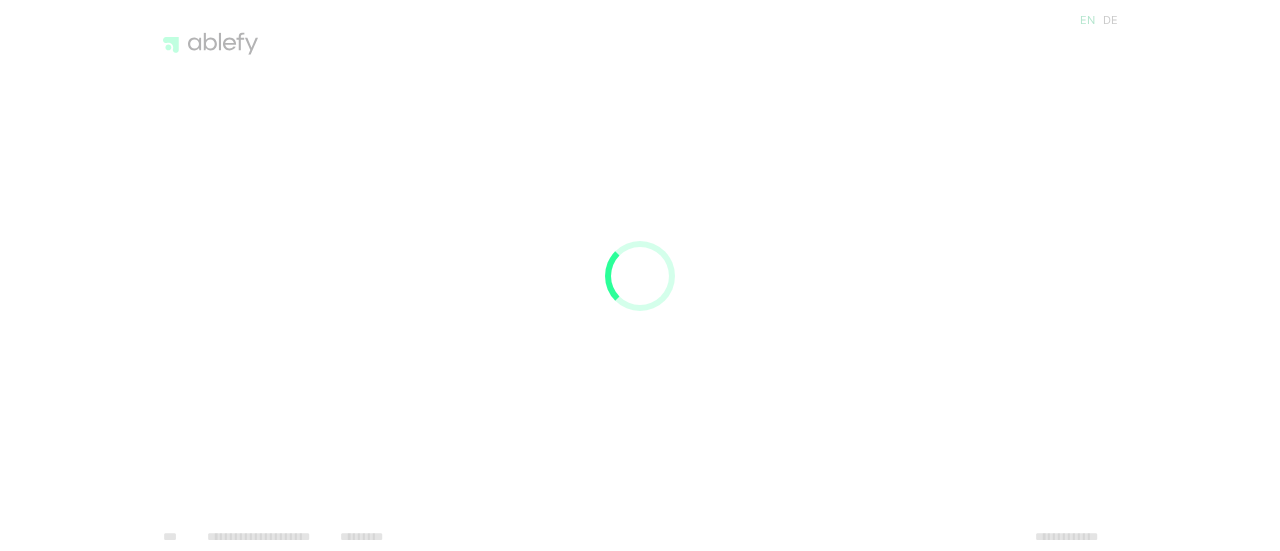 scroll, scrollTop: 0, scrollLeft: 0, axis: both 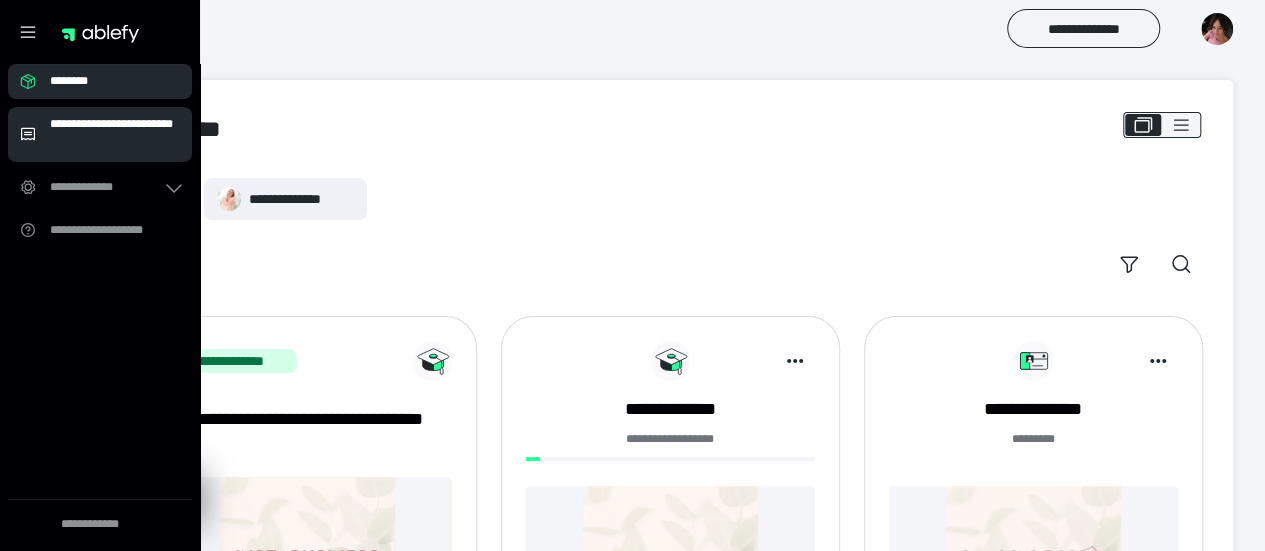 click on "**********" at bounding box center [115, 134] 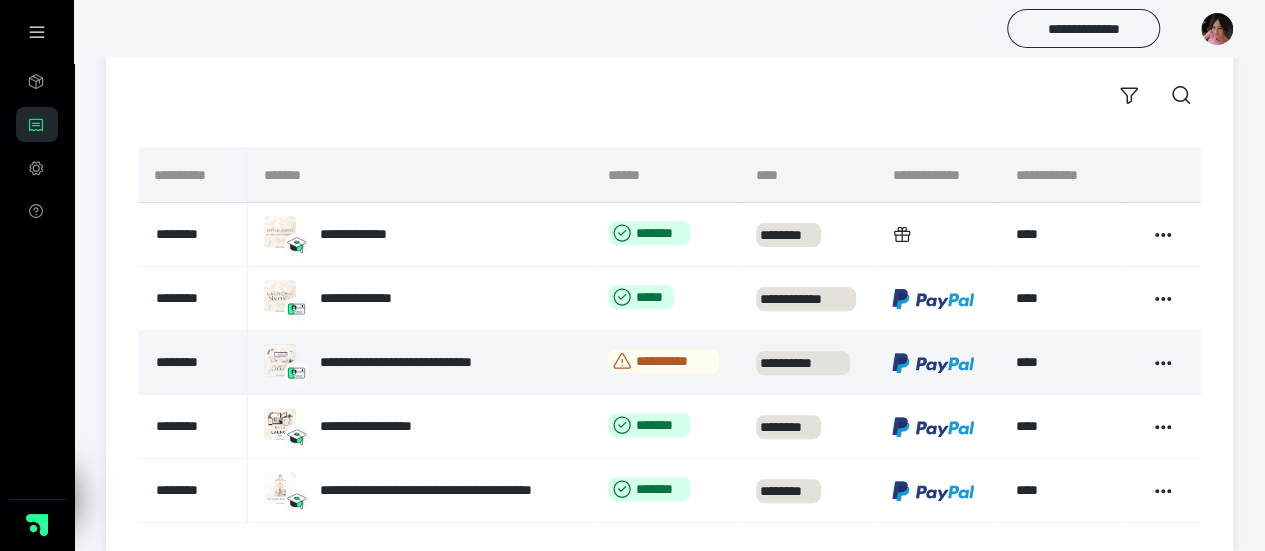 scroll, scrollTop: 190, scrollLeft: 0, axis: vertical 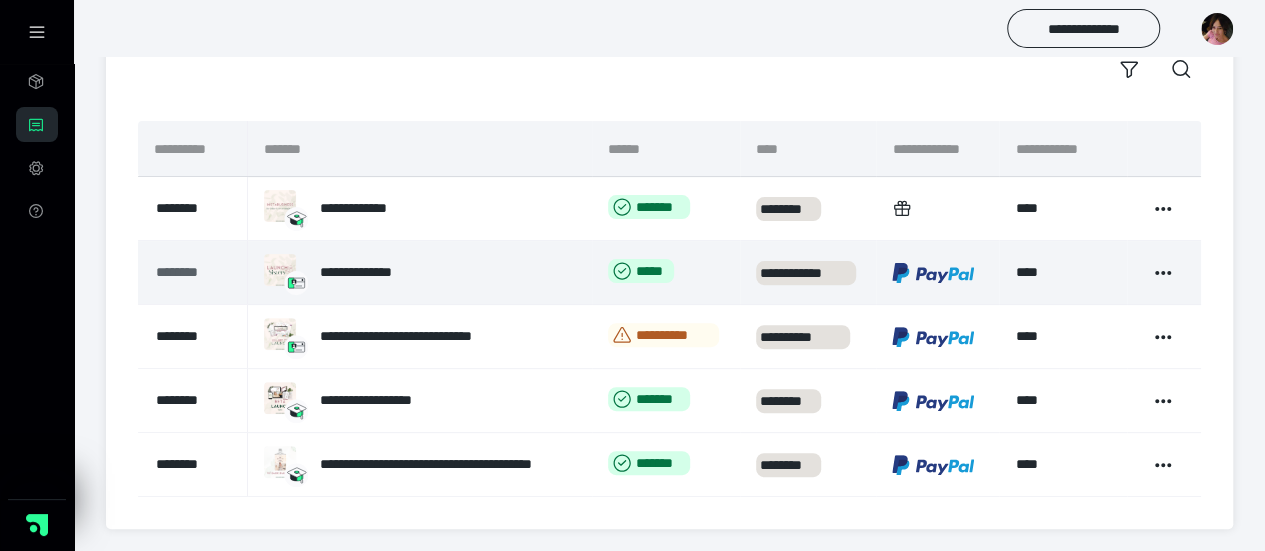 click on "********" at bounding box center (192, 272) 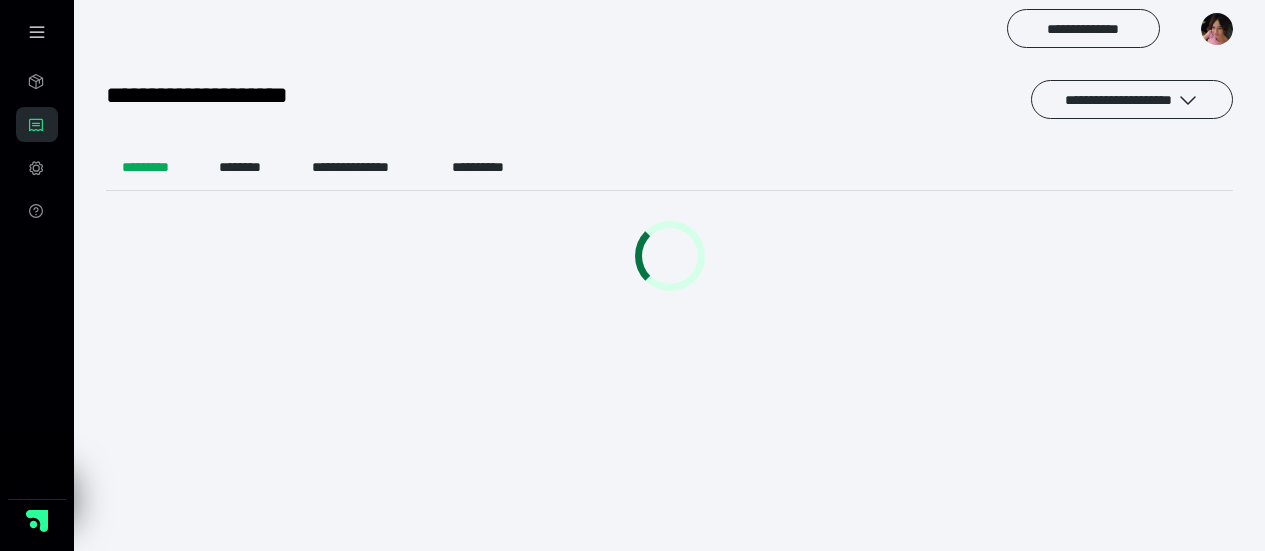 scroll, scrollTop: 0, scrollLeft: 0, axis: both 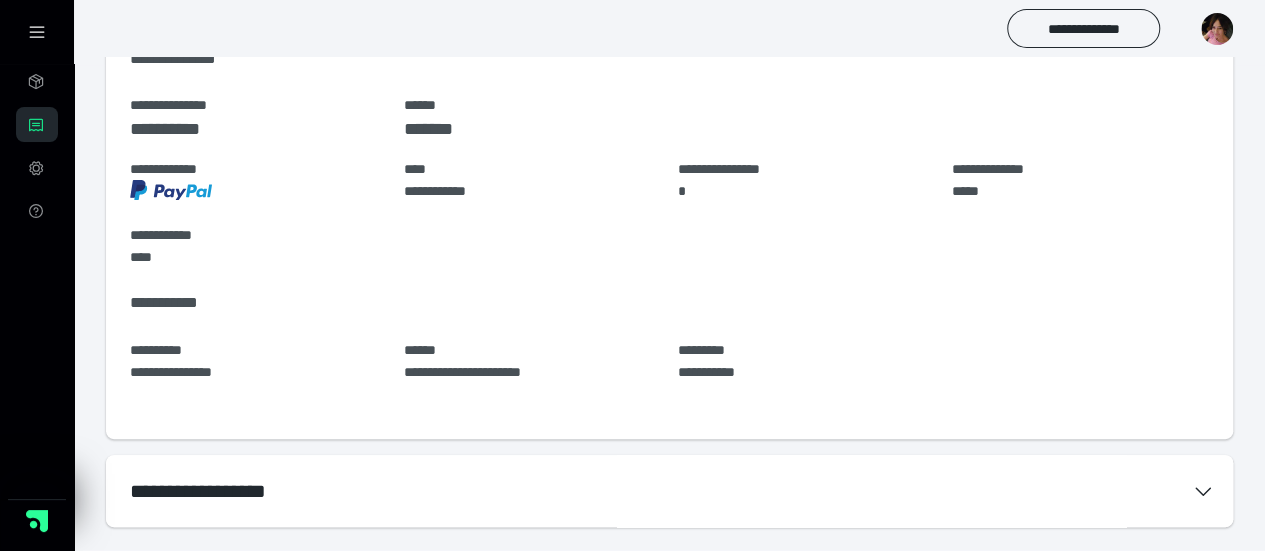 click 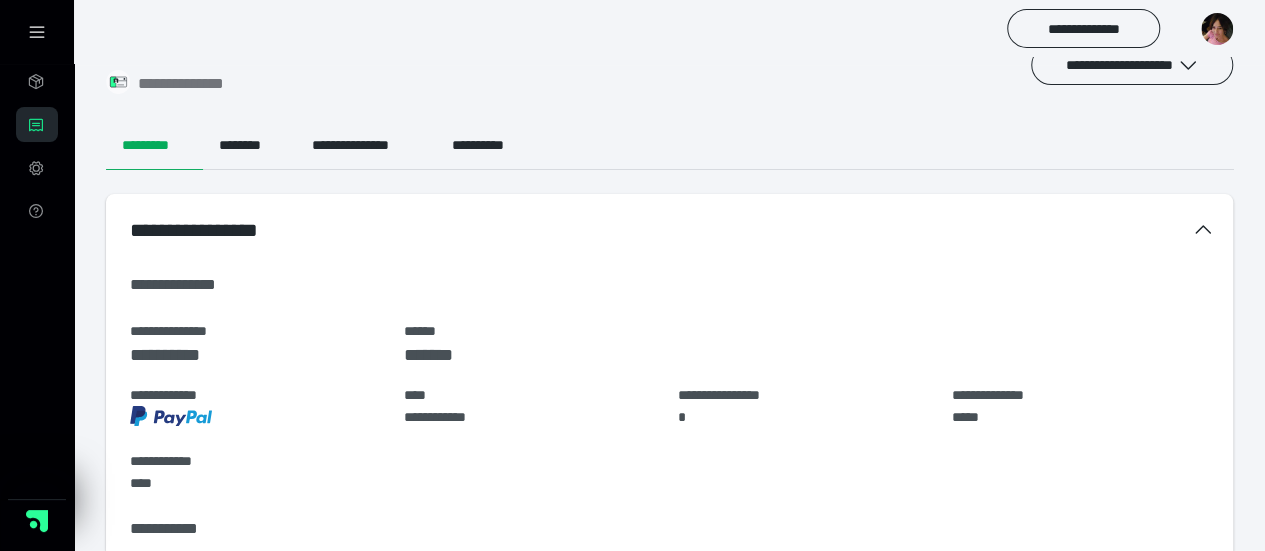 scroll, scrollTop: 0, scrollLeft: 0, axis: both 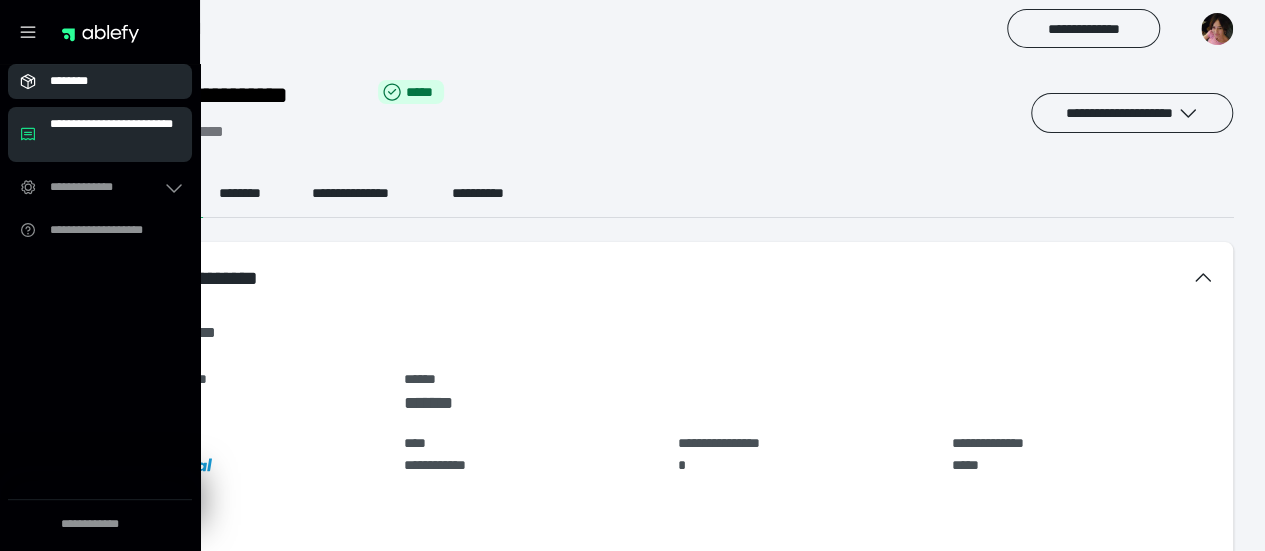click on "********" at bounding box center (106, 81) 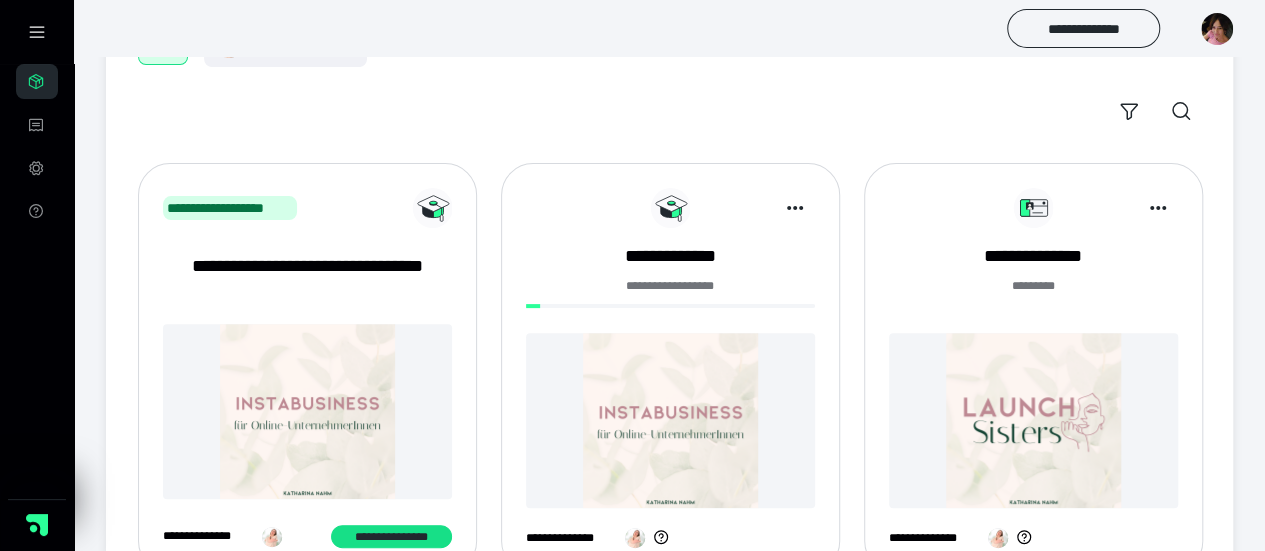 scroll, scrollTop: 152, scrollLeft: 0, axis: vertical 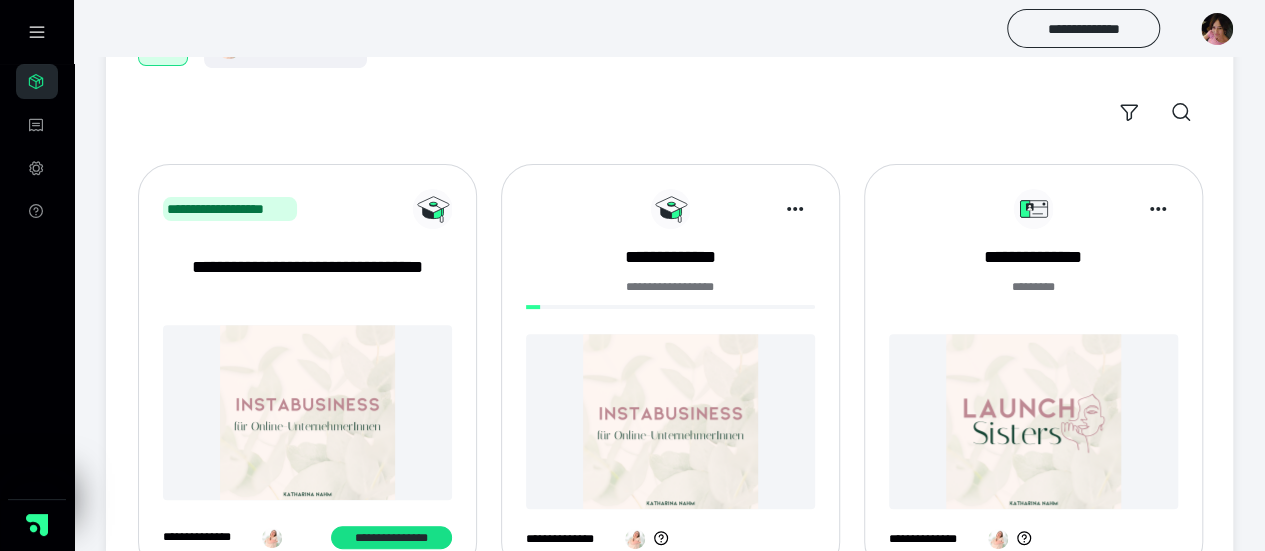 click at bounding box center (670, 421) 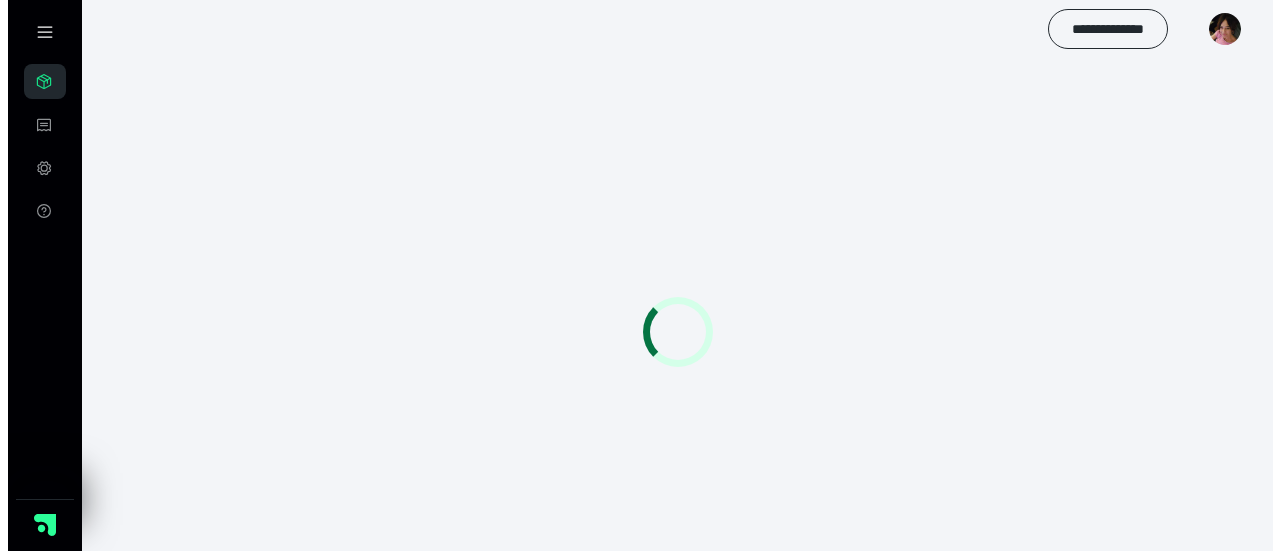 scroll, scrollTop: 0, scrollLeft: 0, axis: both 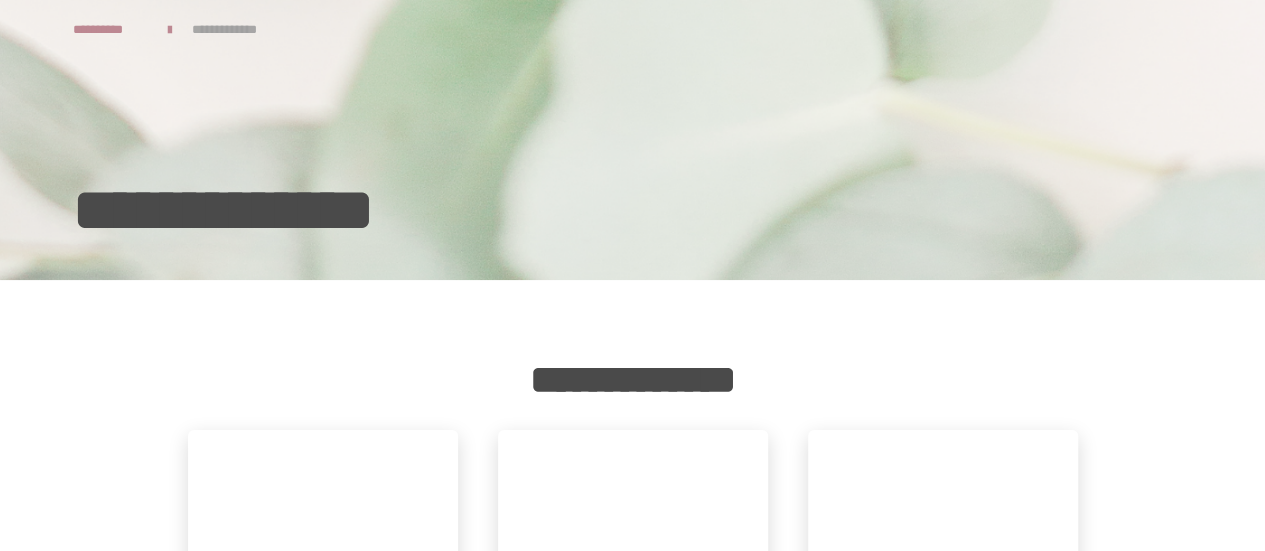 click on "**********" at bounding box center (632, 943) 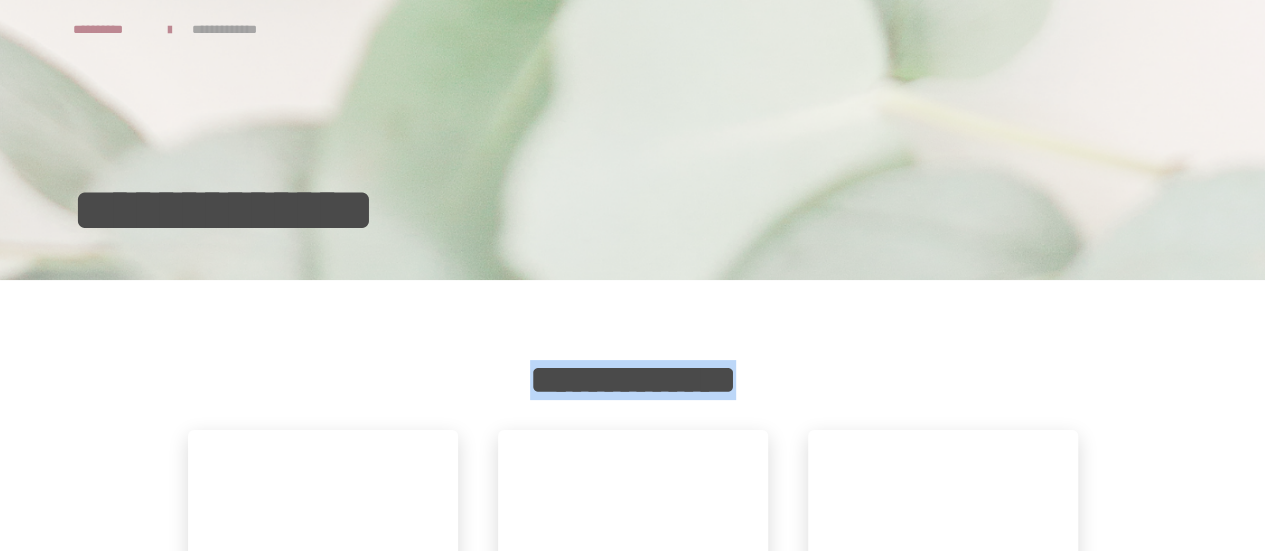 click on "**********" at bounding box center [632, 943] 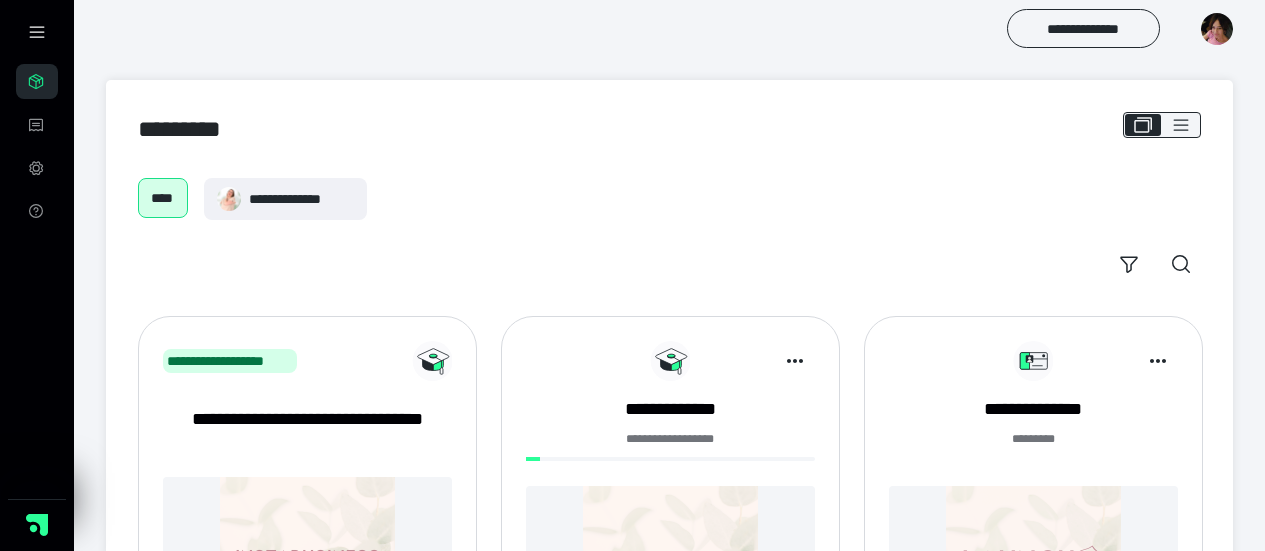 scroll, scrollTop: 152, scrollLeft: 0, axis: vertical 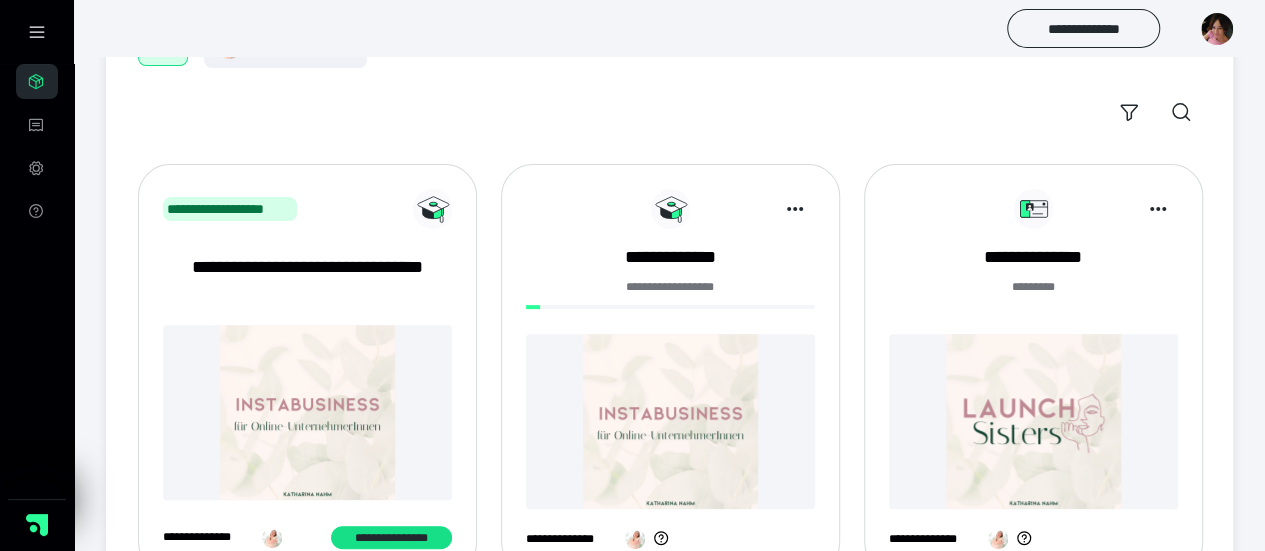 click at bounding box center (670, 421) 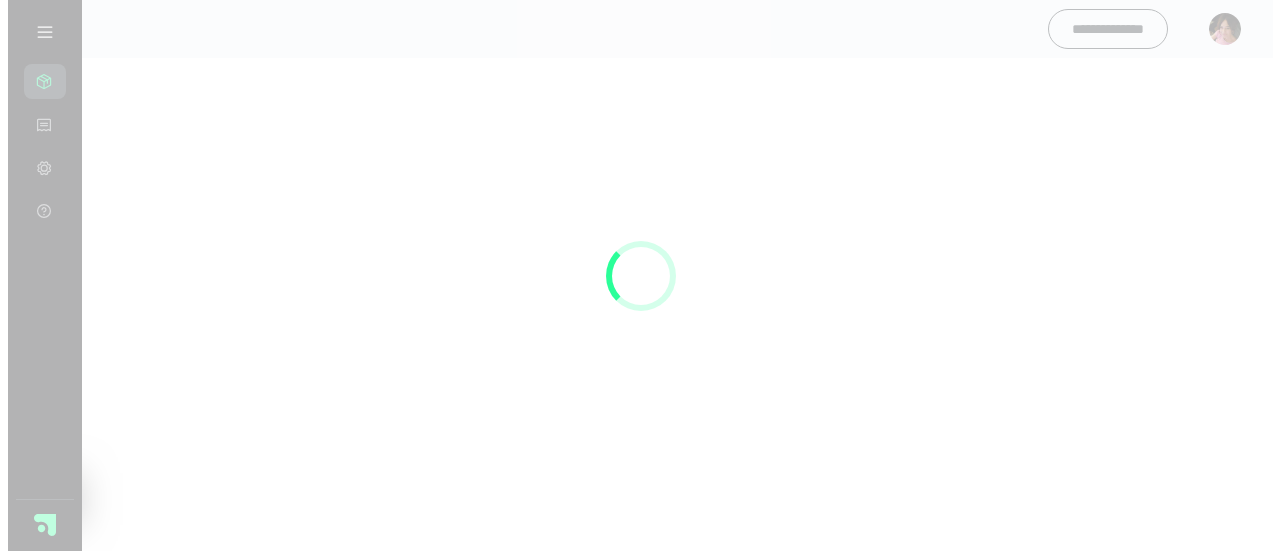 scroll, scrollTop: 0, scrollLeft: 0, axis: both 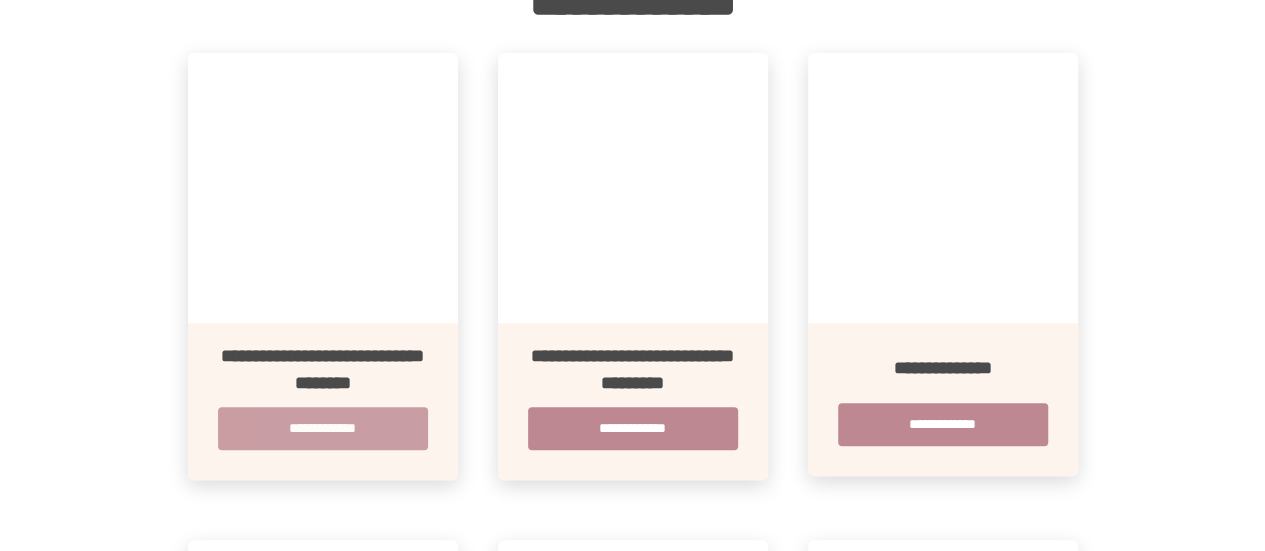 click on "**********" at bounding box center (323, 428) 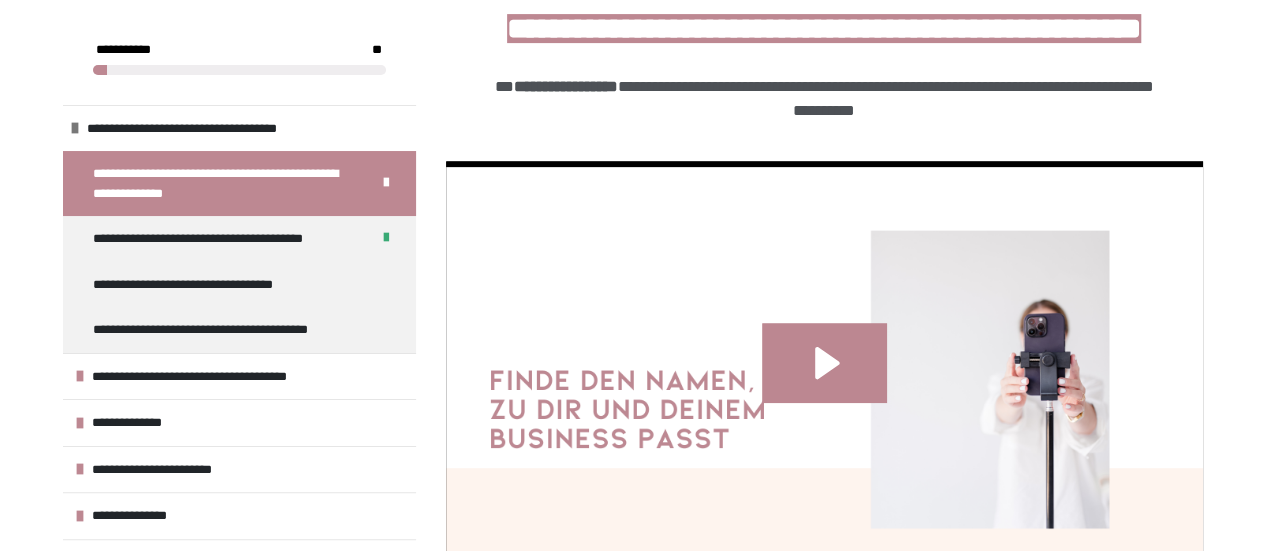 scroll, scrollTop: 352, scrollLeft: 0, axis: vertical 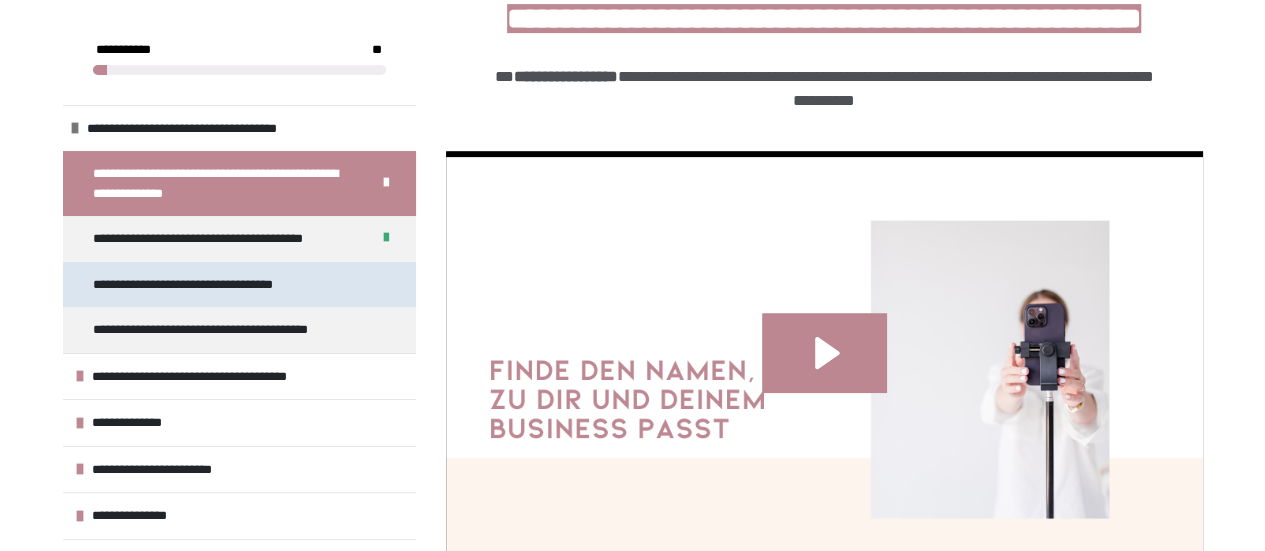 click on "**********" at bounding box center [202, 285] 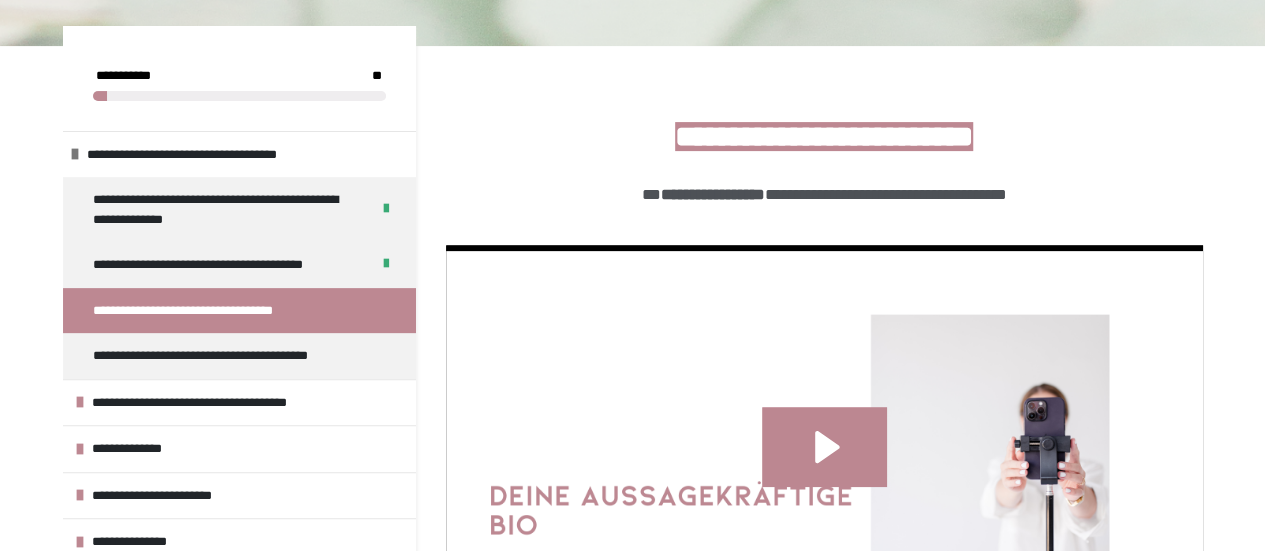 scroll, scrollTop: 223, scrollLeft: 0, axis: vertical 